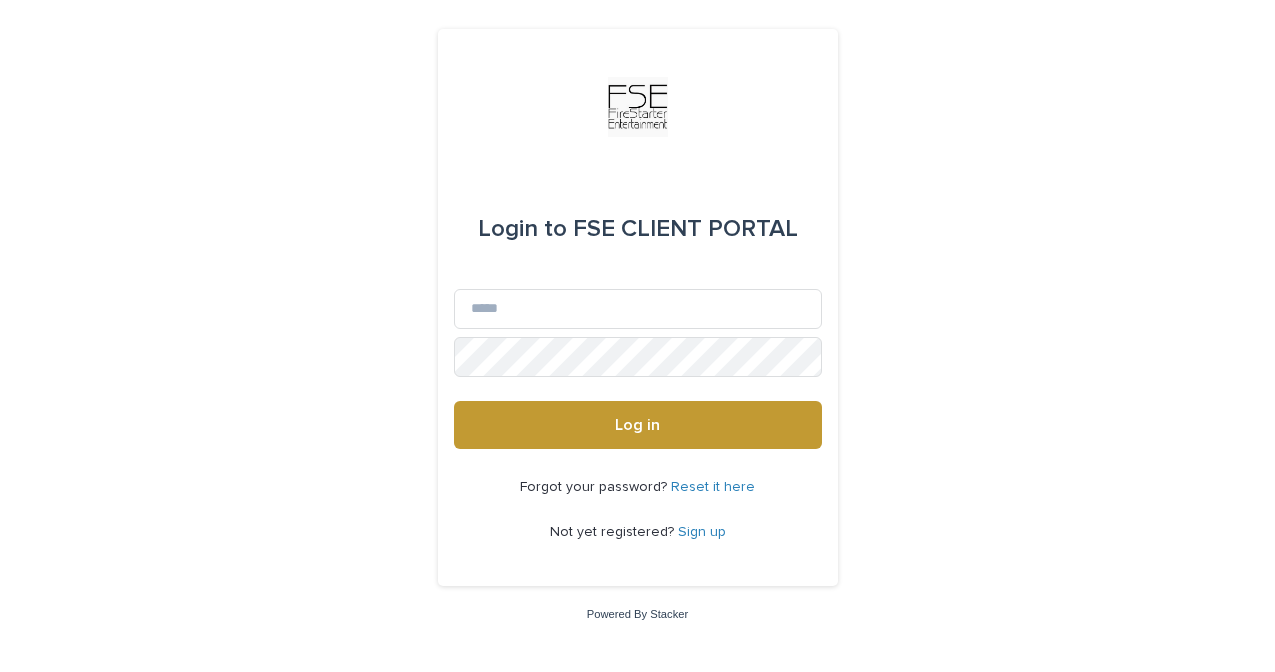 scroll, scrollTop: 0, scrollLeft: 0, axis: both 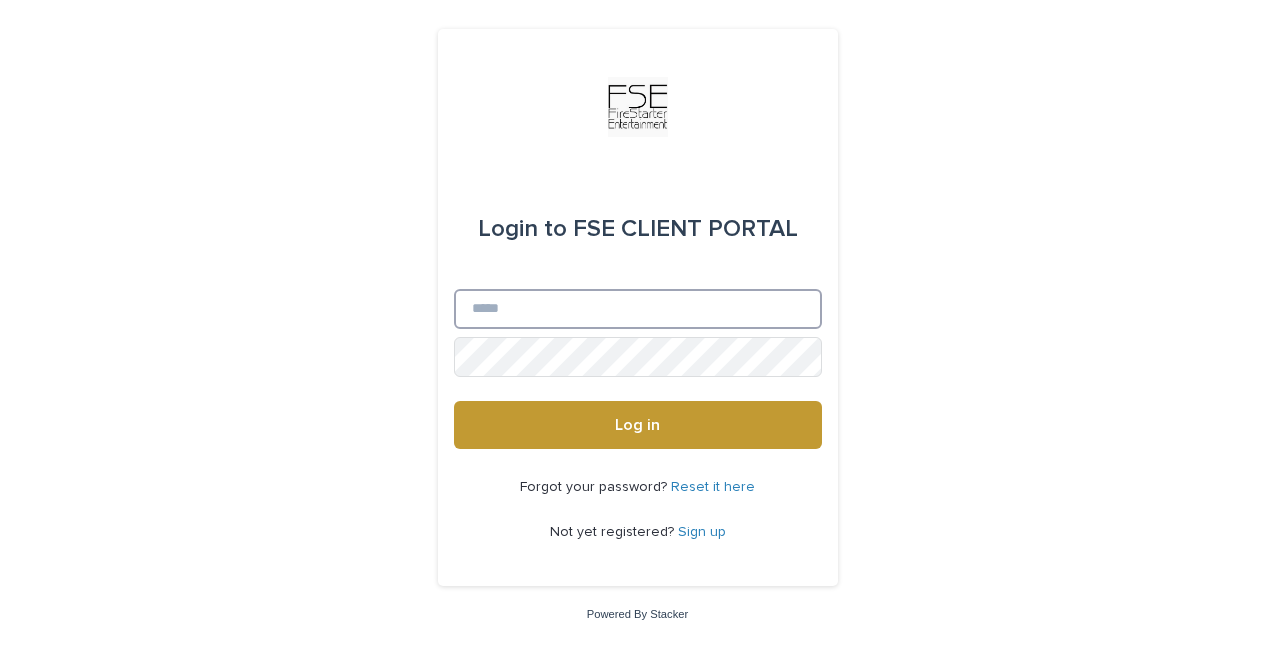 type on "**********" 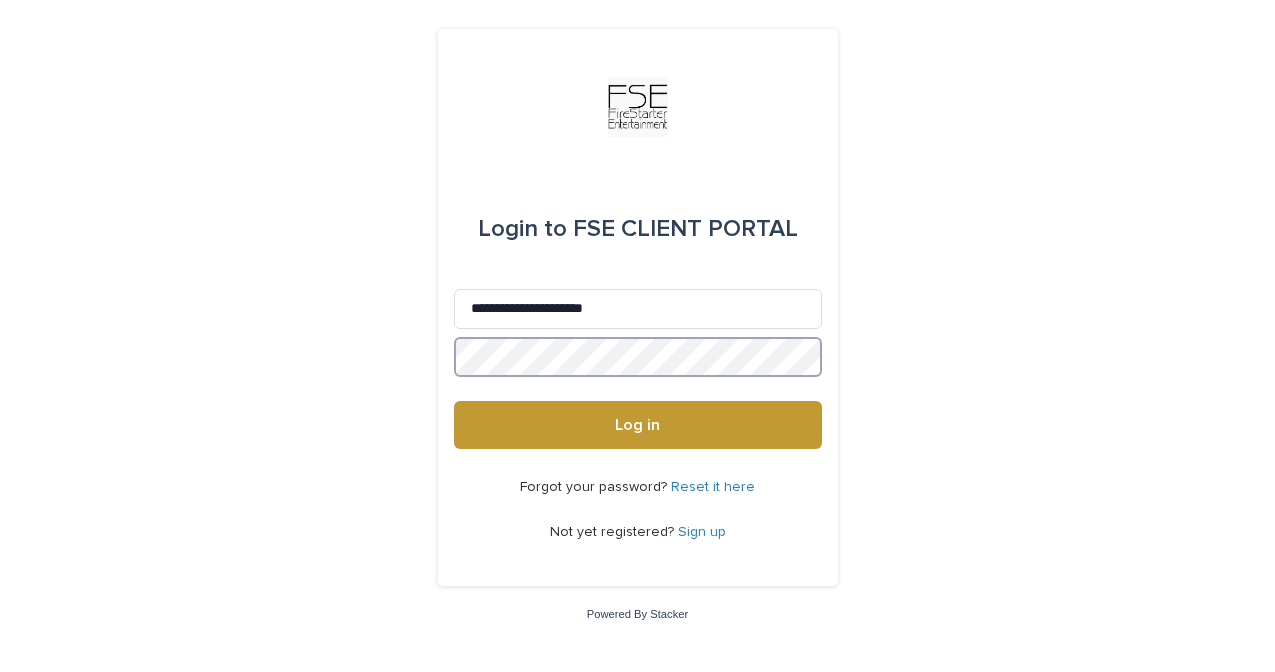 click on "Log in" at bounding box center (638, 425) 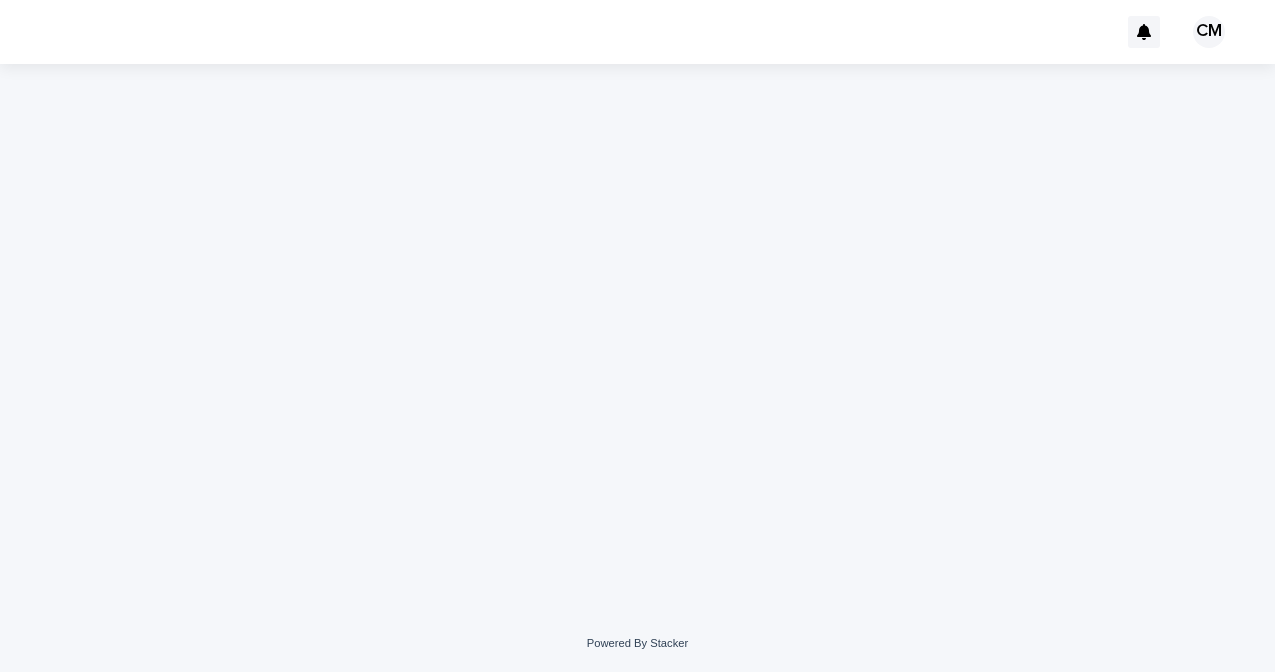 scroll, scrollTop: 0, scrollLeft: 0, axis: both 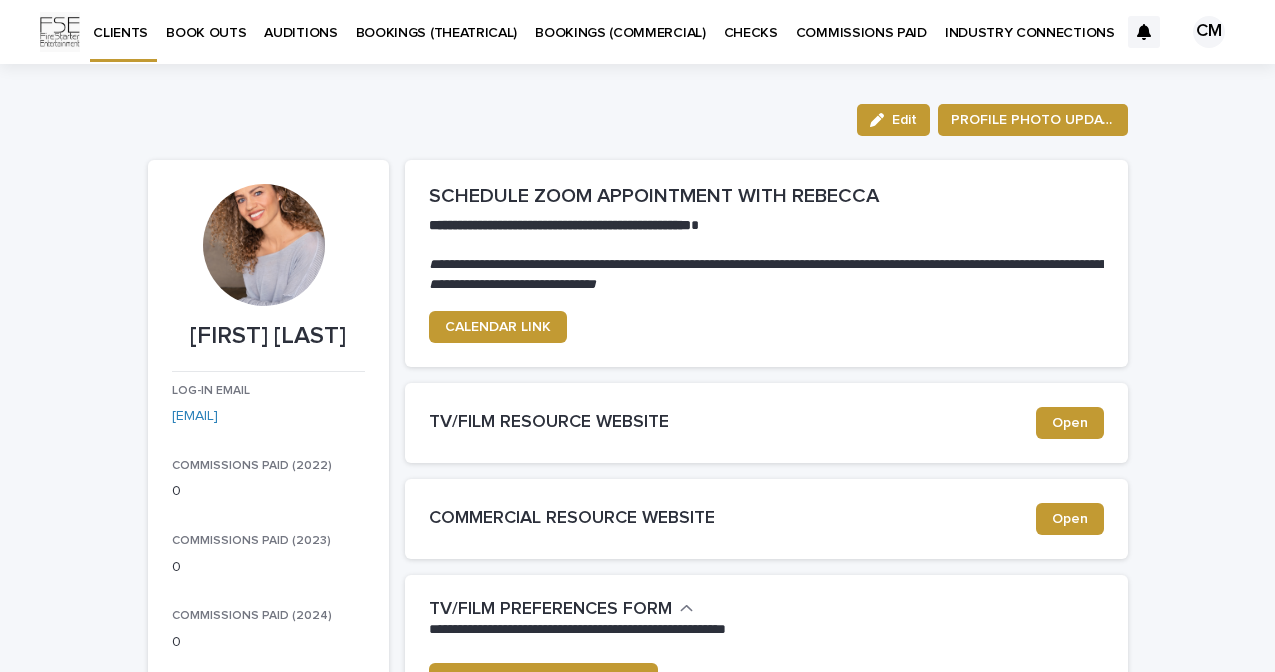 click on "INDUSTRY CONNECTIONS" at bounding box center (1030, 21) 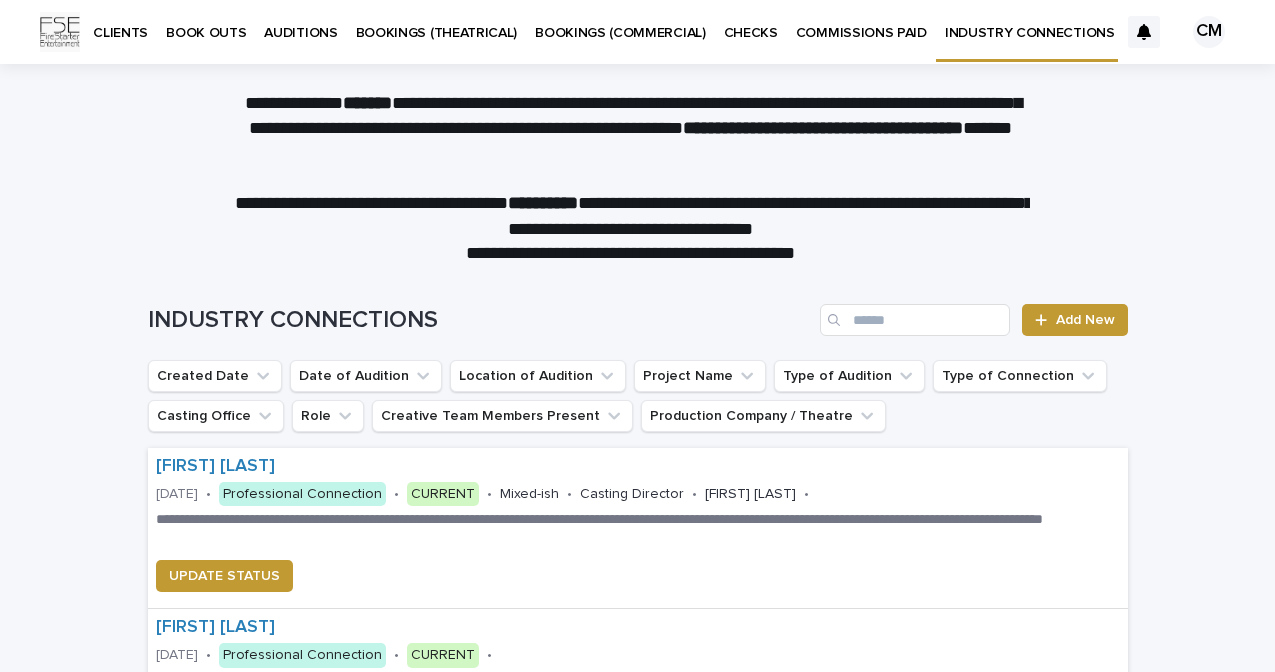scroll, scrollTop: 0, scrollLeft: 0, axis: both 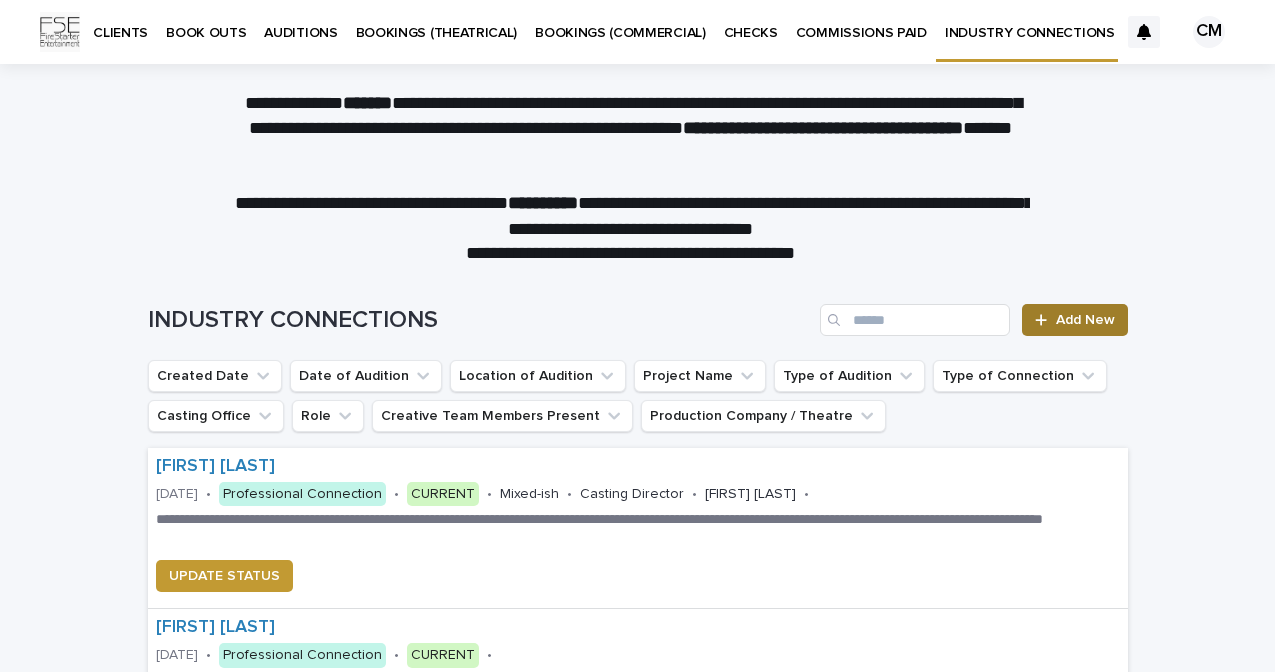click on "Add New" at bounding box center (1085, 320) 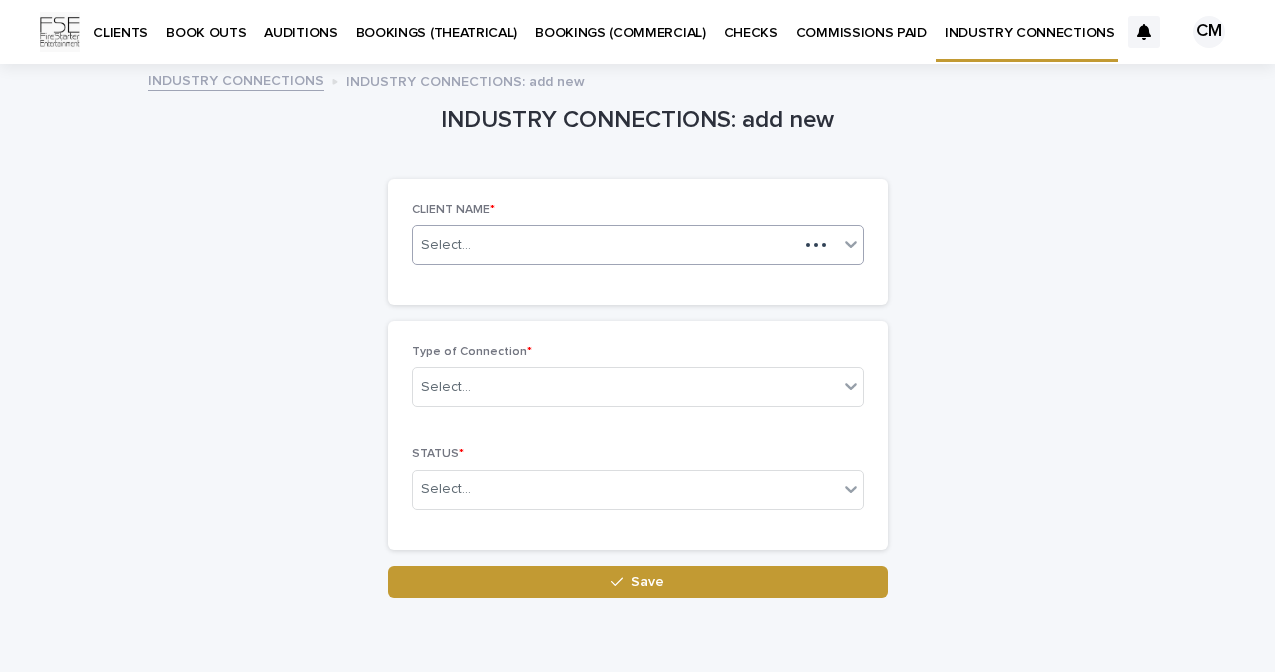 click on "Select..." at bounding box center (605, 245) 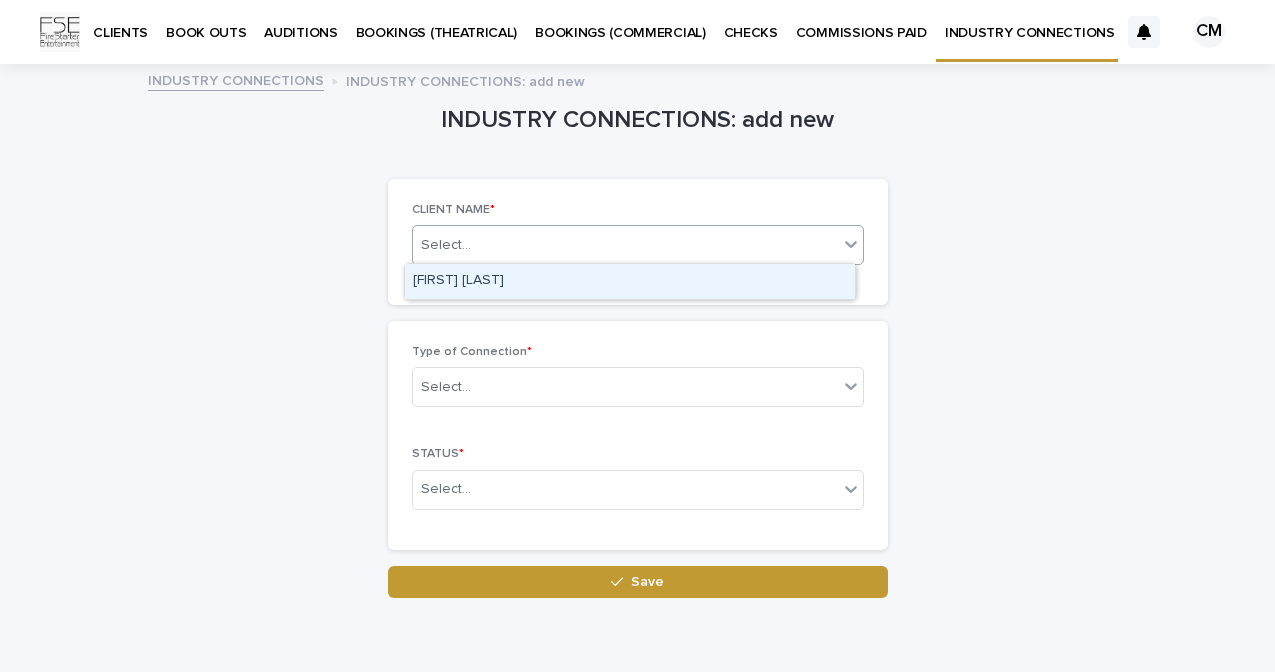 click on "[FIRST] [LAST]" at bounding box center (630, 281) 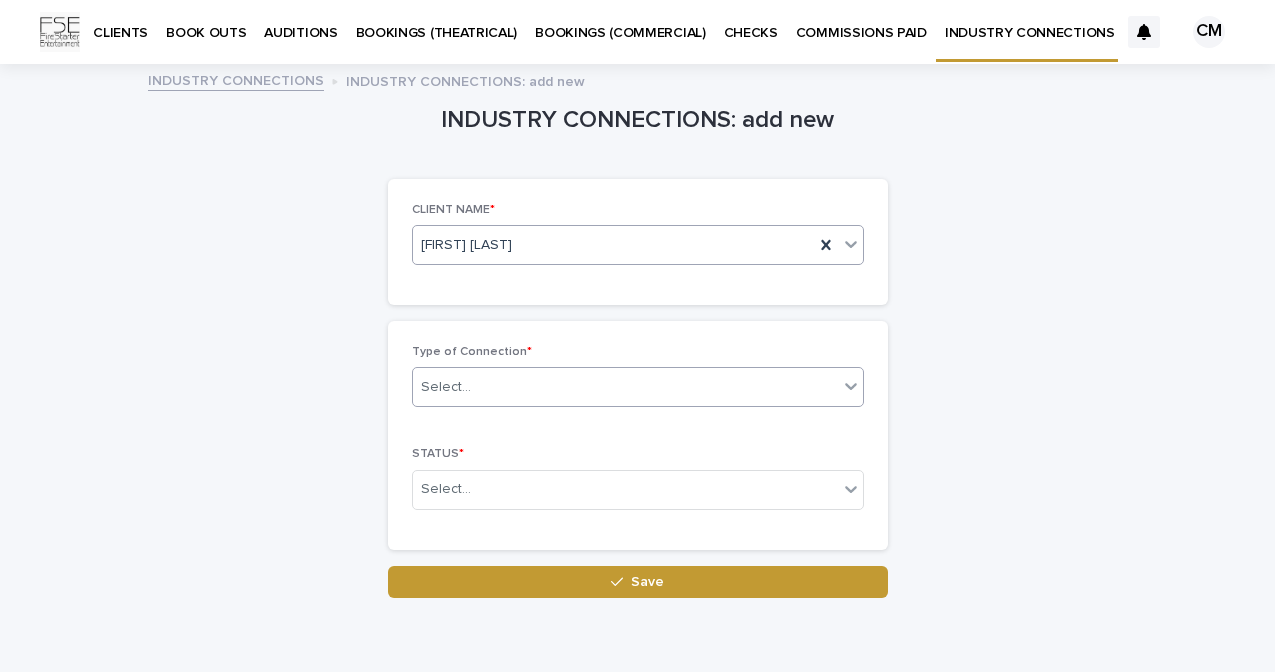 click on "Select..." at bounding box center [625, 387] 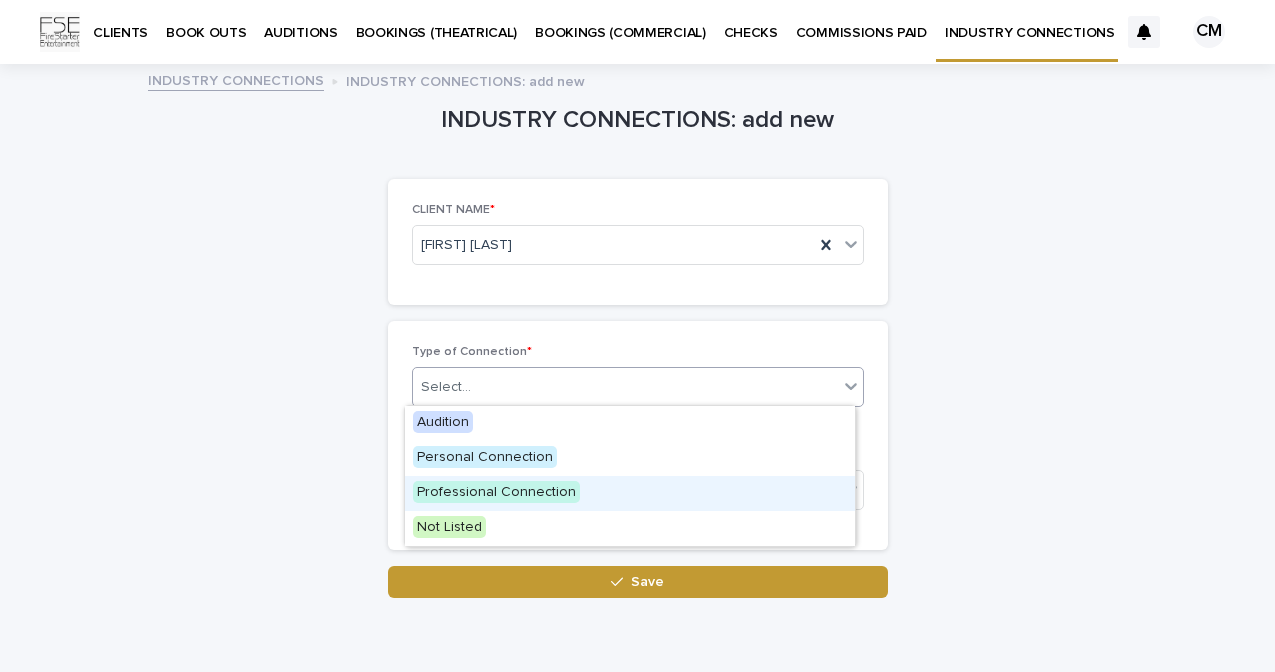 click on "Professional Connection" at bounding box center [496, 492] 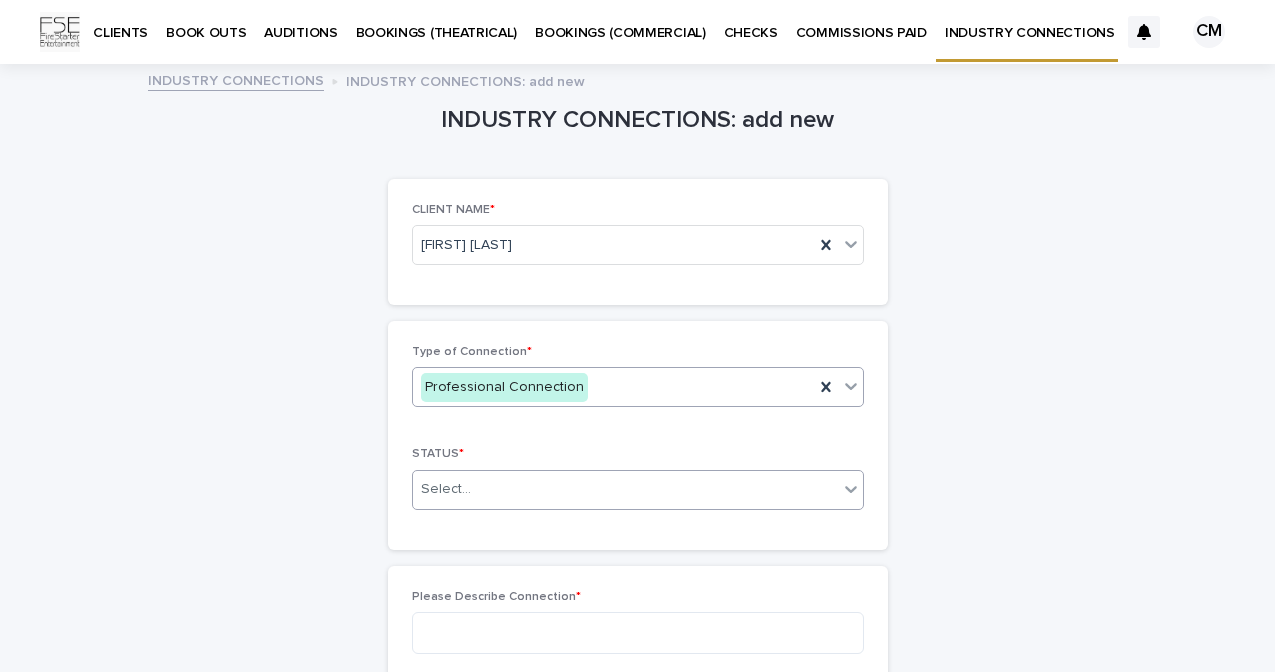 click on "Select..." at bounding box center [625, 489] 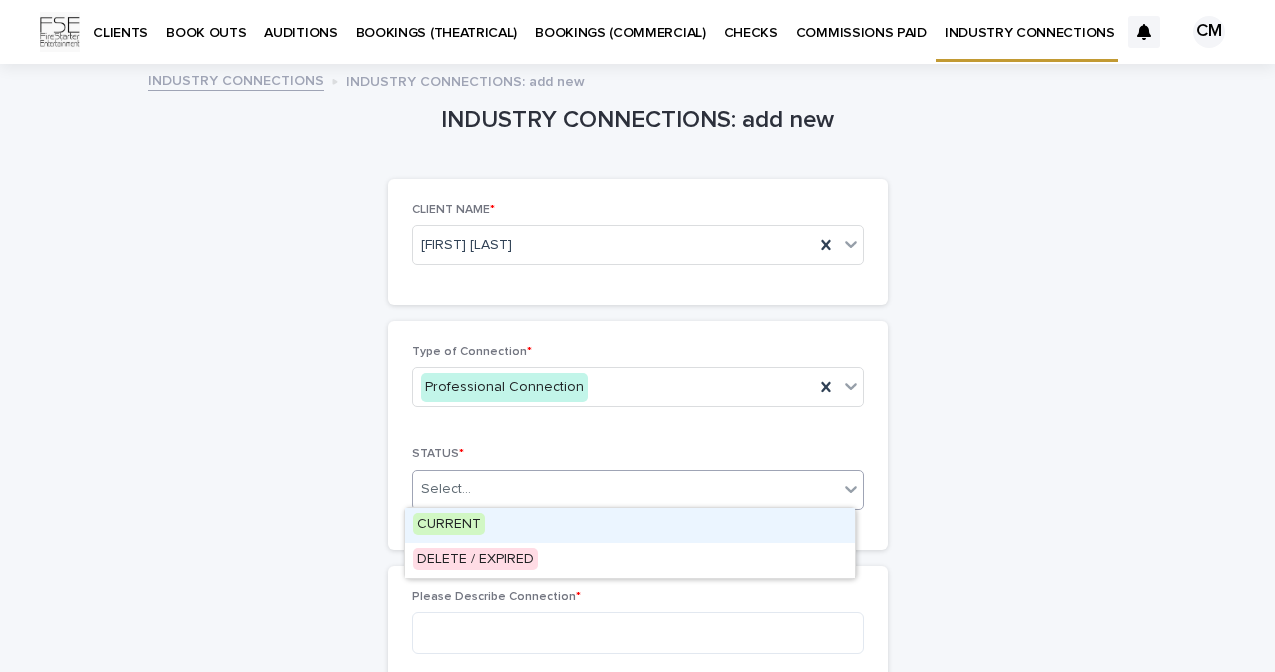 drag, startPoint x: 478, startPoint y: 520, endPoint x: 520, endPoint y: 504, distance: 44.94441 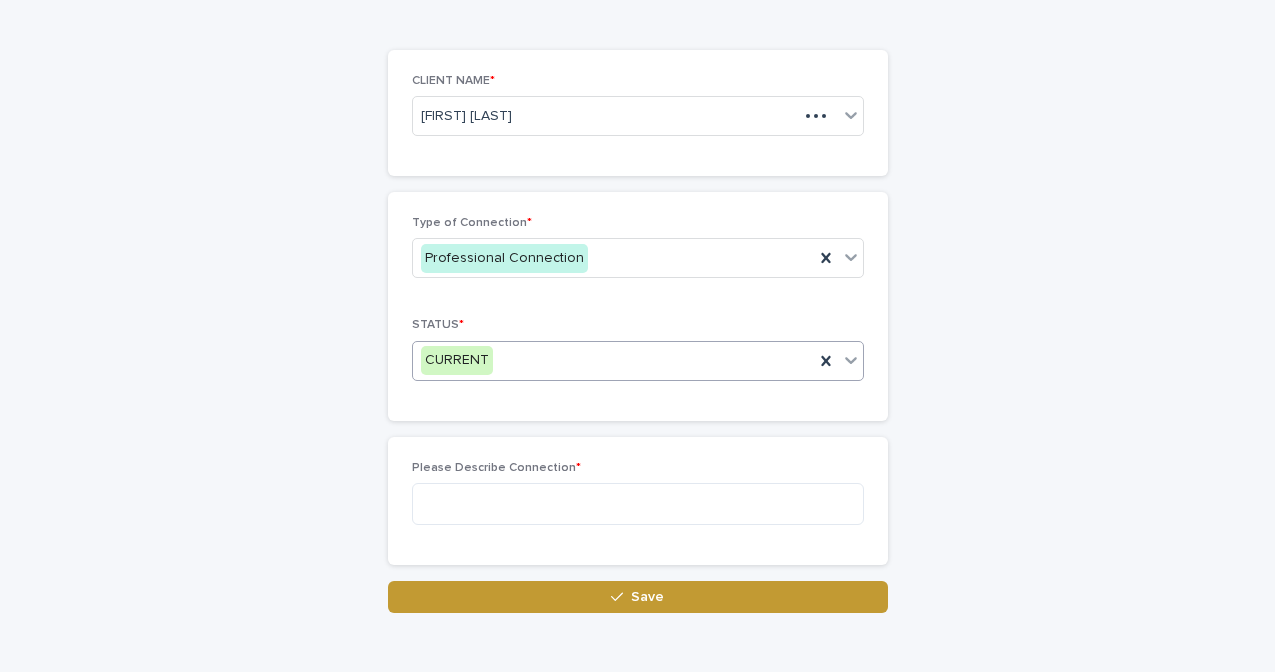 scroll, scrollTop: 134, scrollLeft: 0, axis: vertical 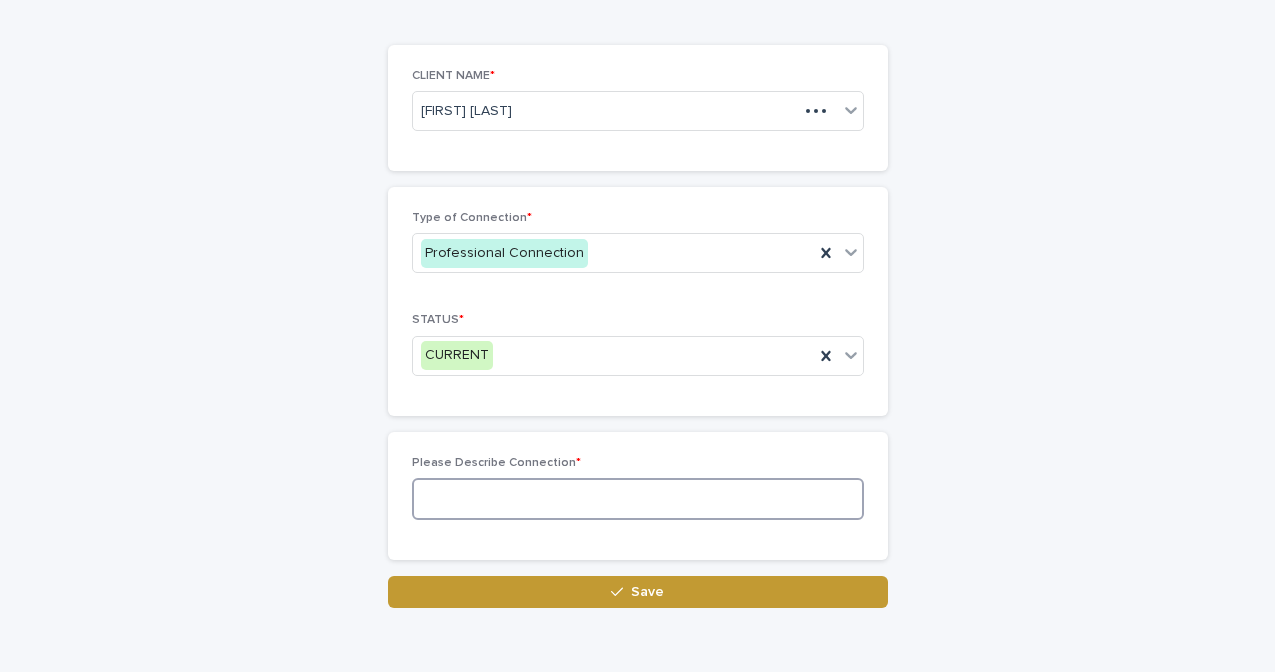 click at bounding box center (638, 499) 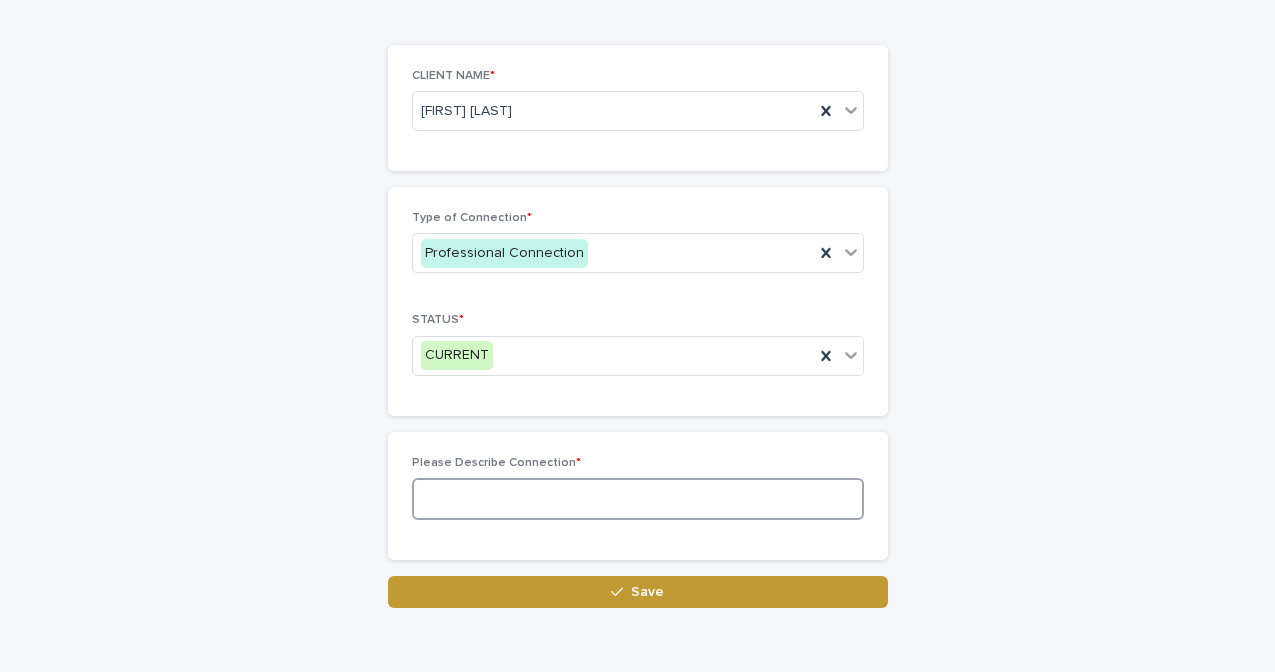 paste on "**********" 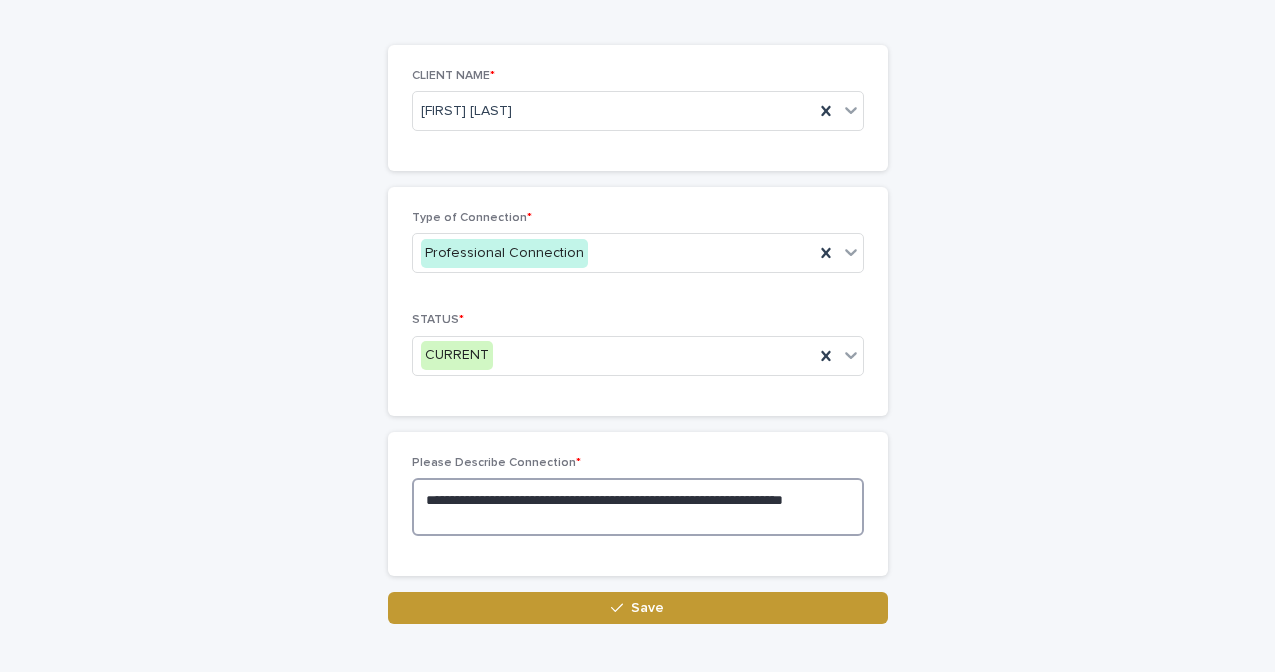 click on "**********" at bounding box center [638, 507] 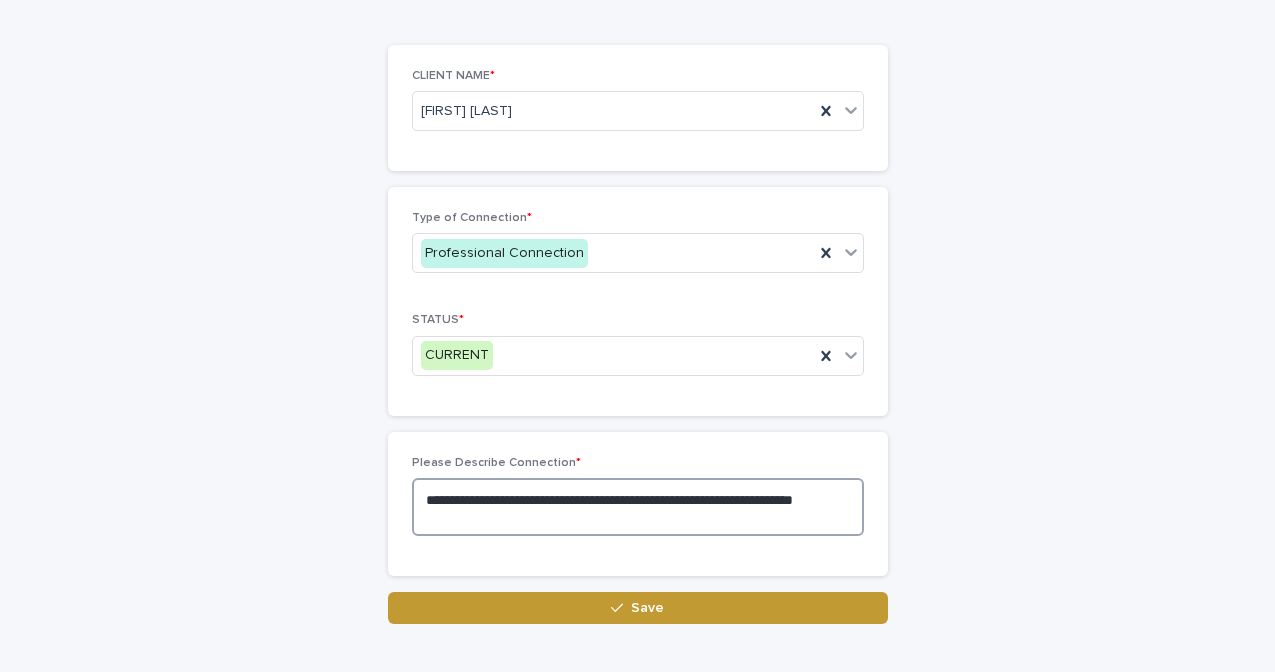 click on "**********" at bounding box center (638, 507) 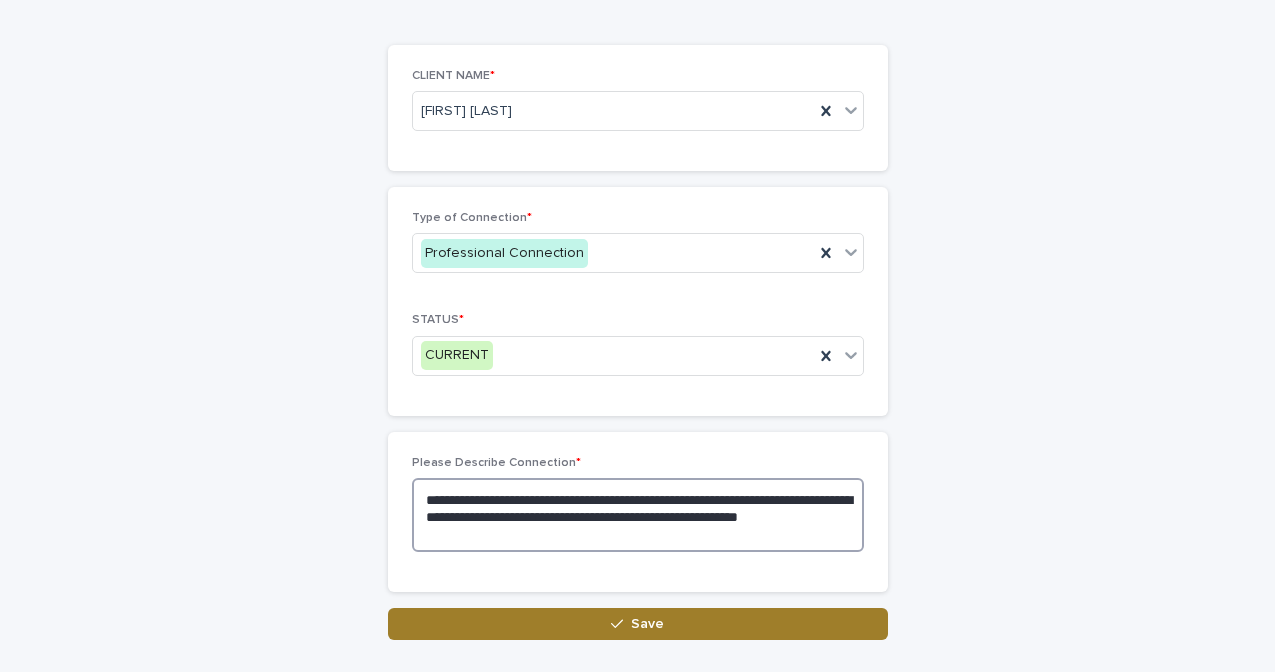 type on "**********" 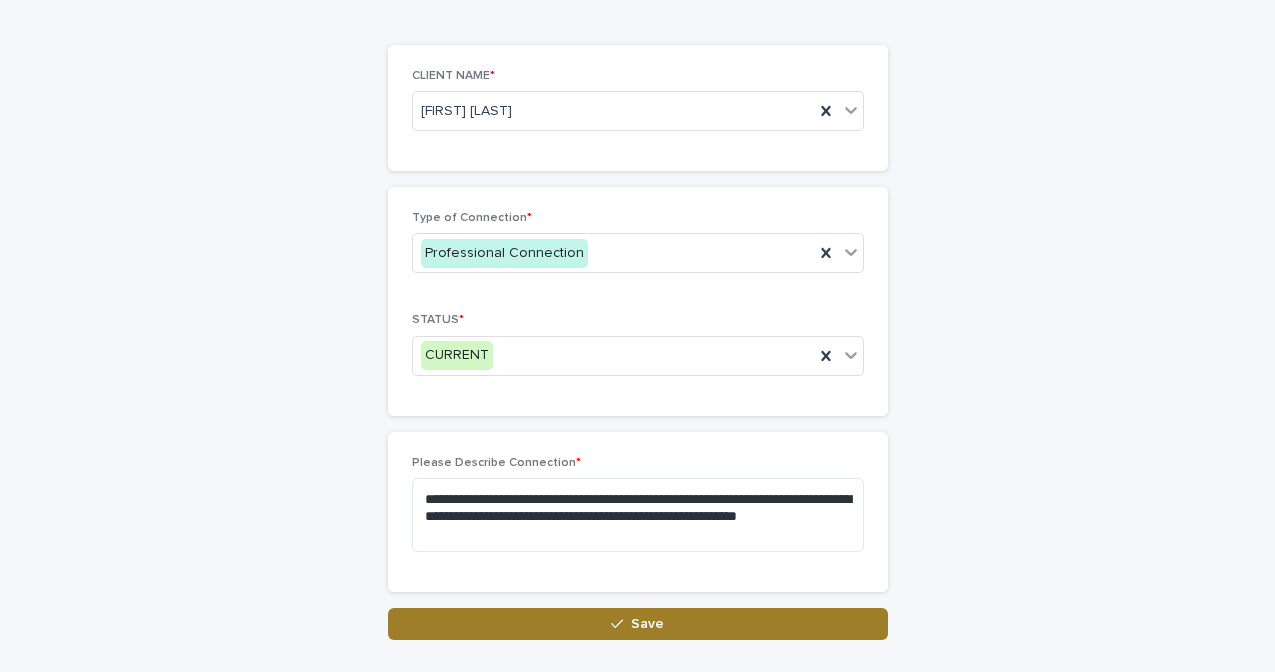 click on "Save" at bounding box center (647, 624) 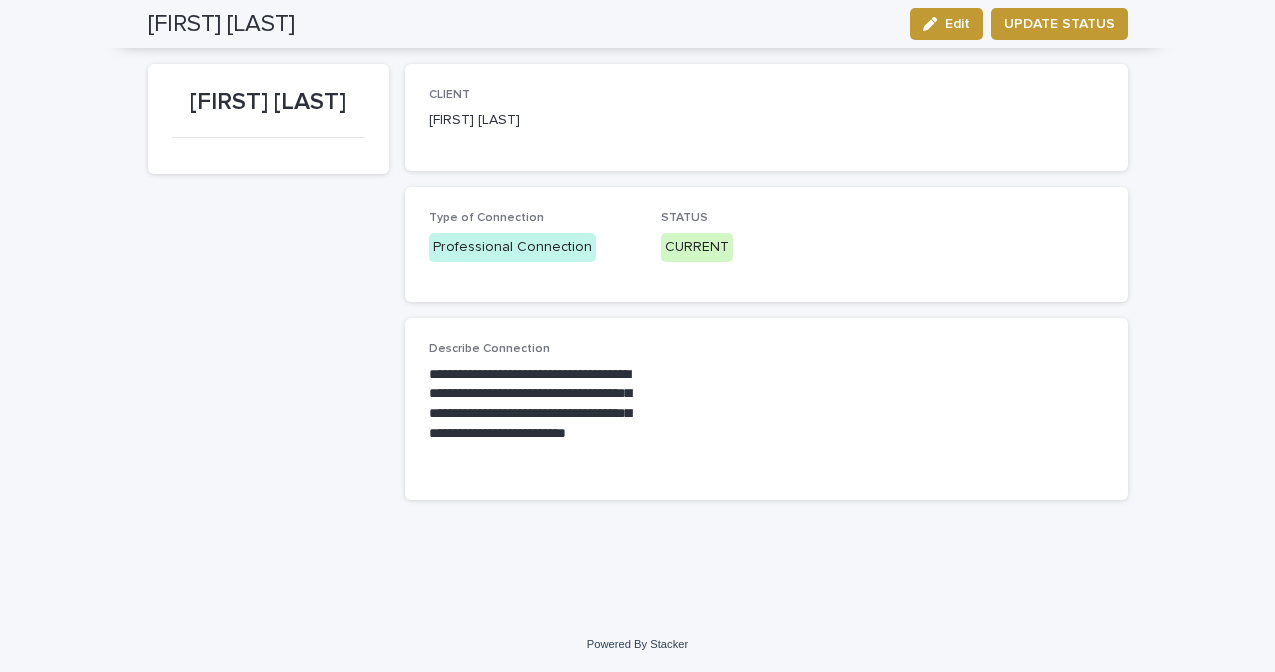 scroll, scrollTop: 94, scrollLeft: 0, axis: vertical 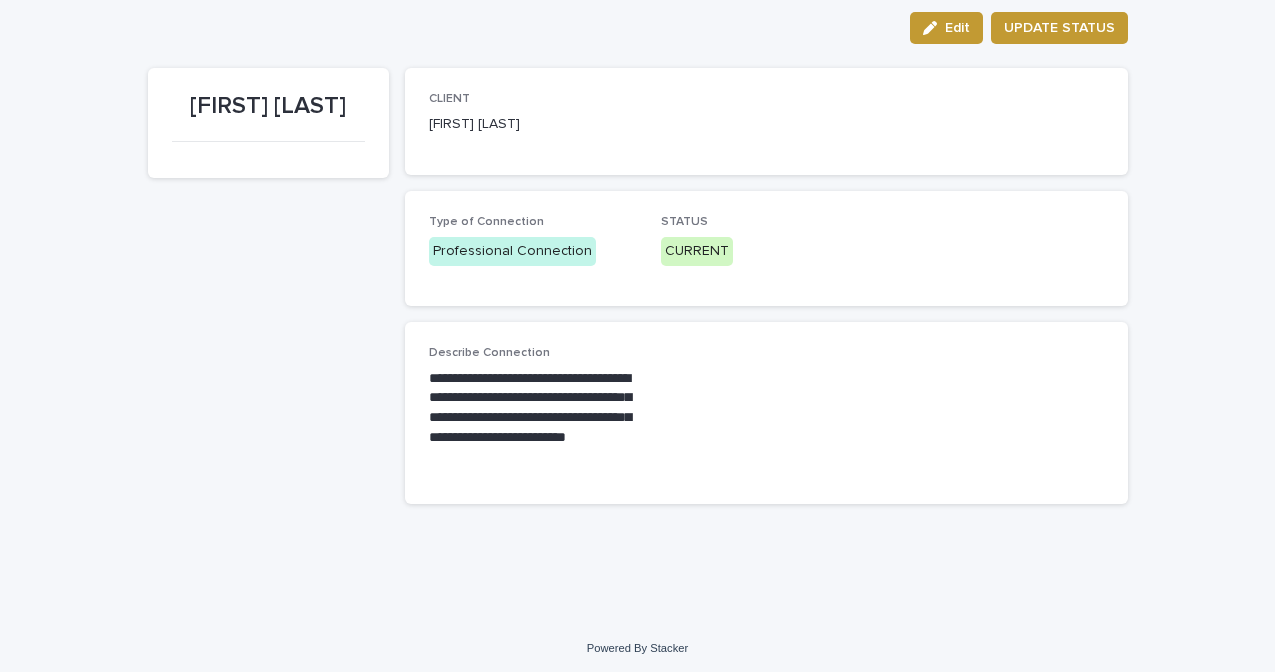 click on "[FIRST] [LAST]" at bounding box center (268, 294) 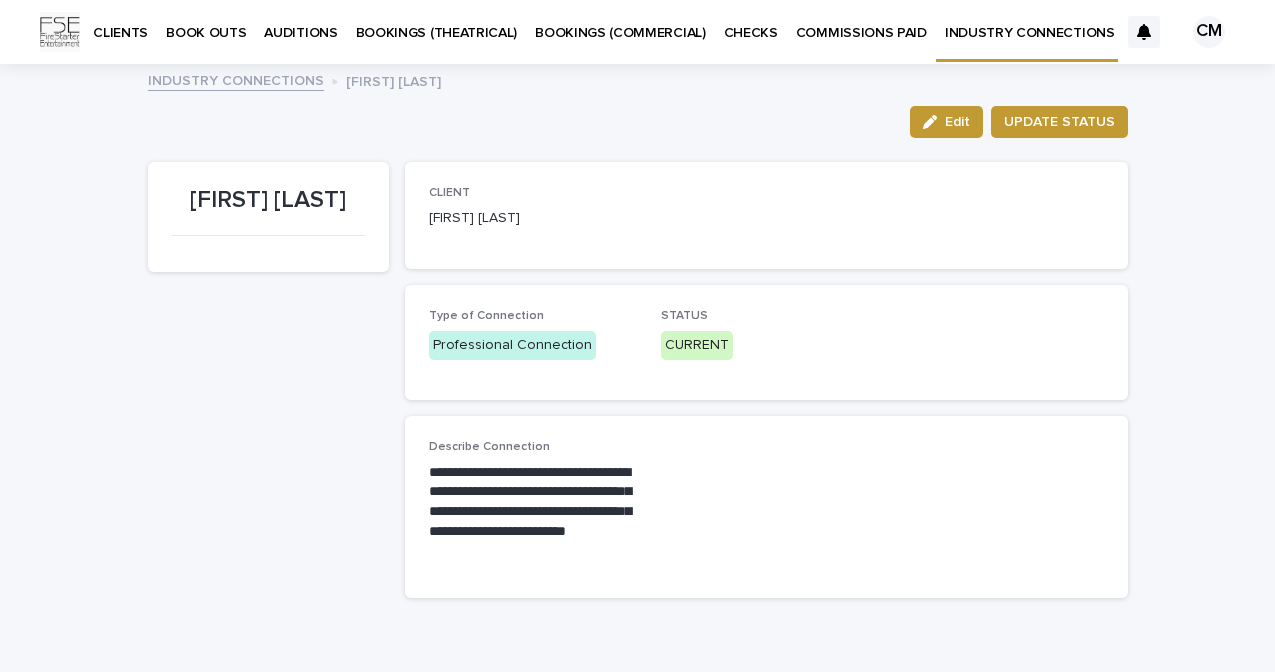 scroll, scrollTop: 0, scrollLeft: 0, axis: both 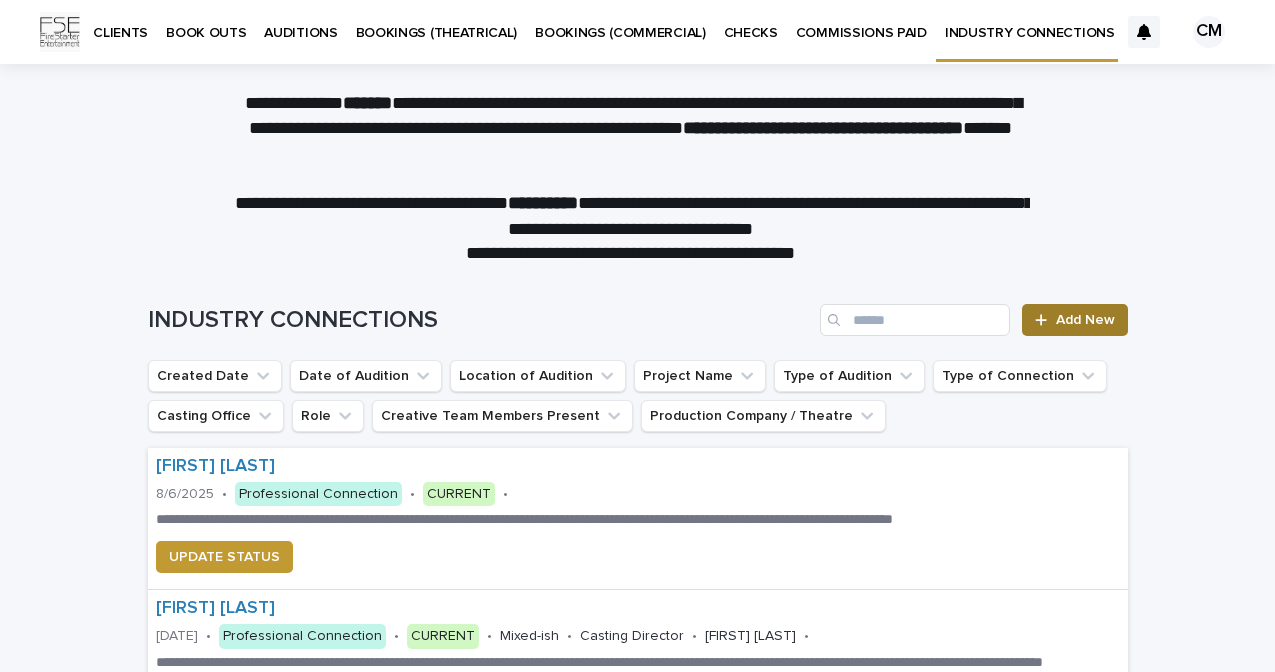 click on "Add New" at bounding box center (1085, 320) 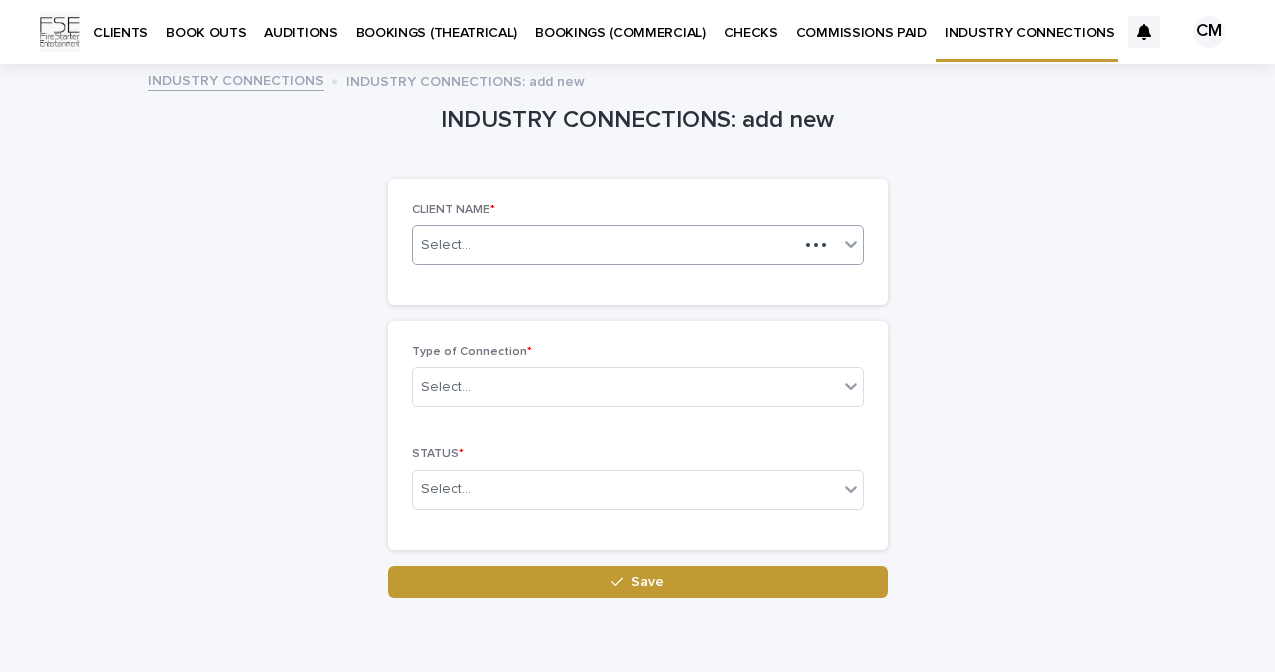 click on "Select..." at bounding box center (605, 245) 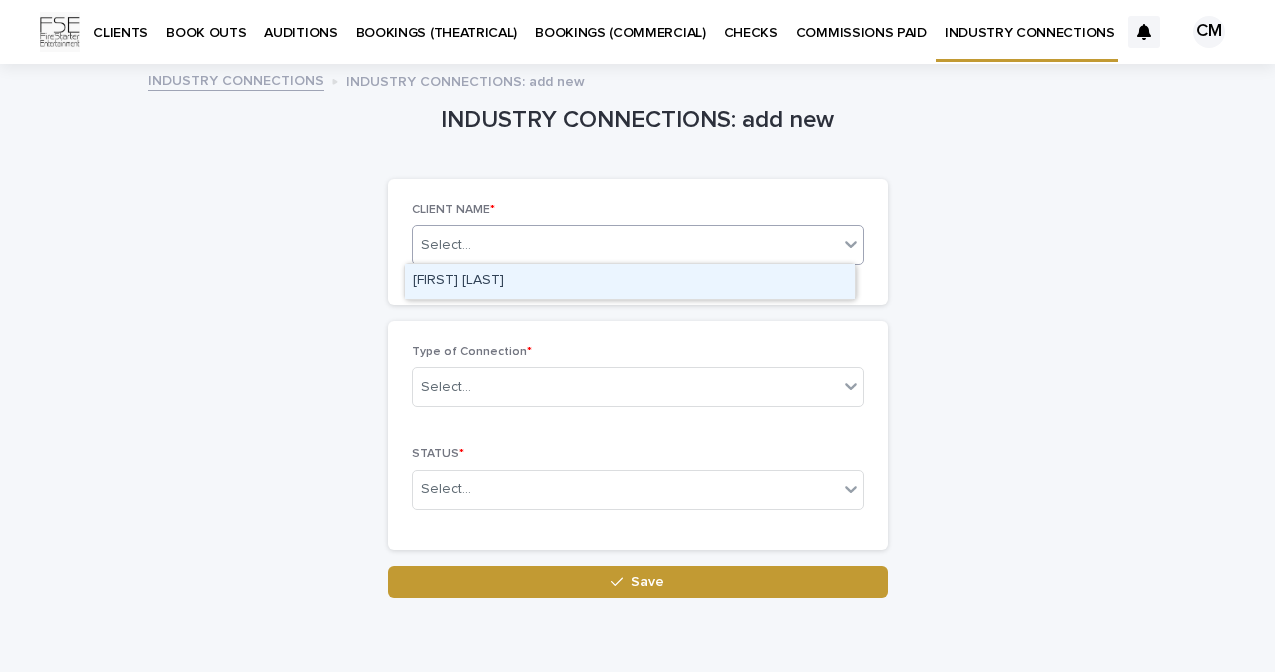 click on "[FIRST] [LAST]" at bounding box center (630, 281) 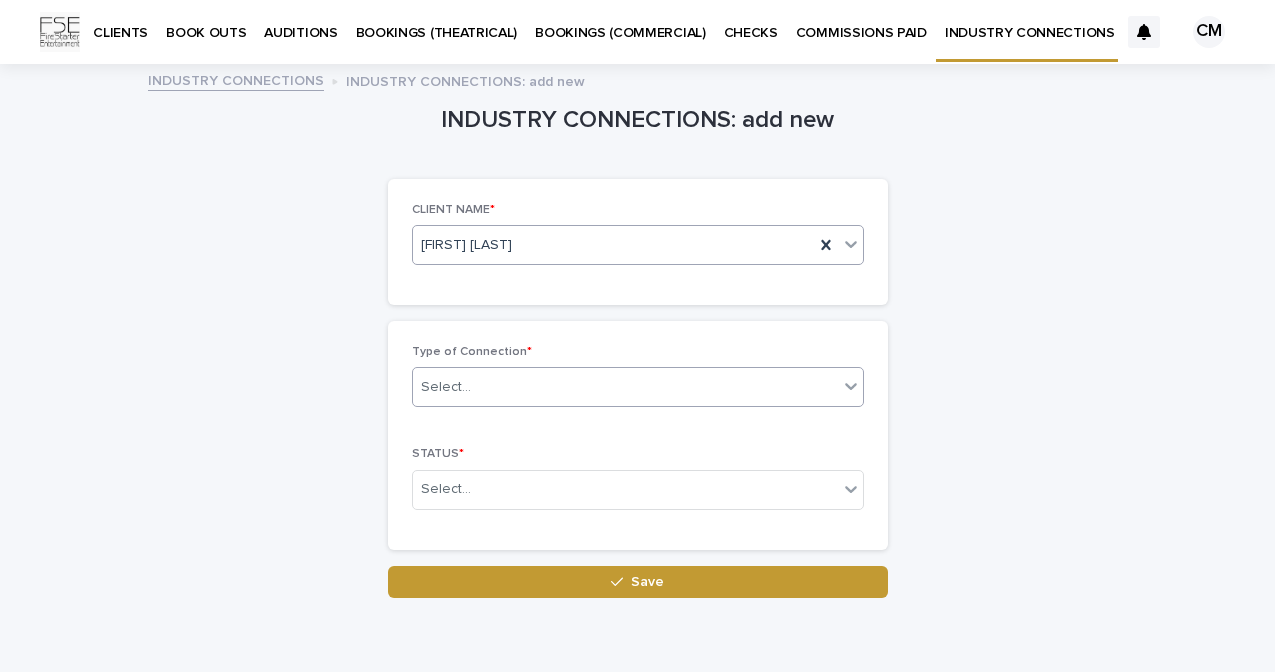 click on "Select..." at bounding box center [625, 387] 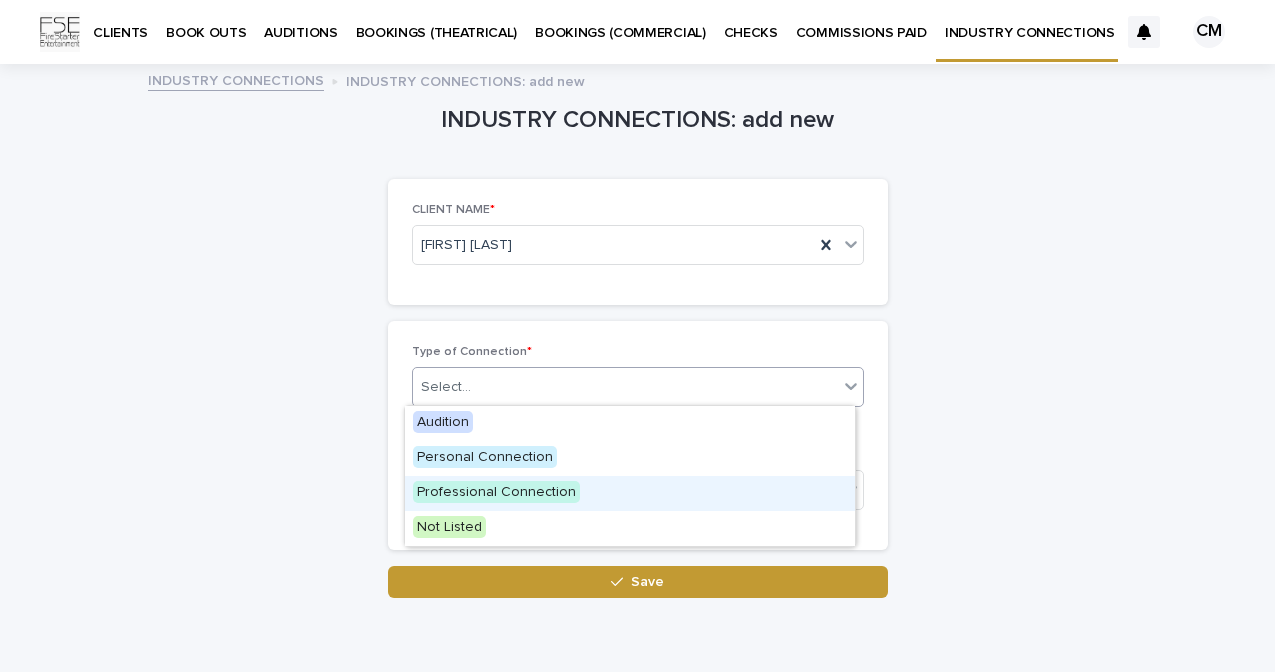 click on "Professional Connection" at bounding box center (496, 492) 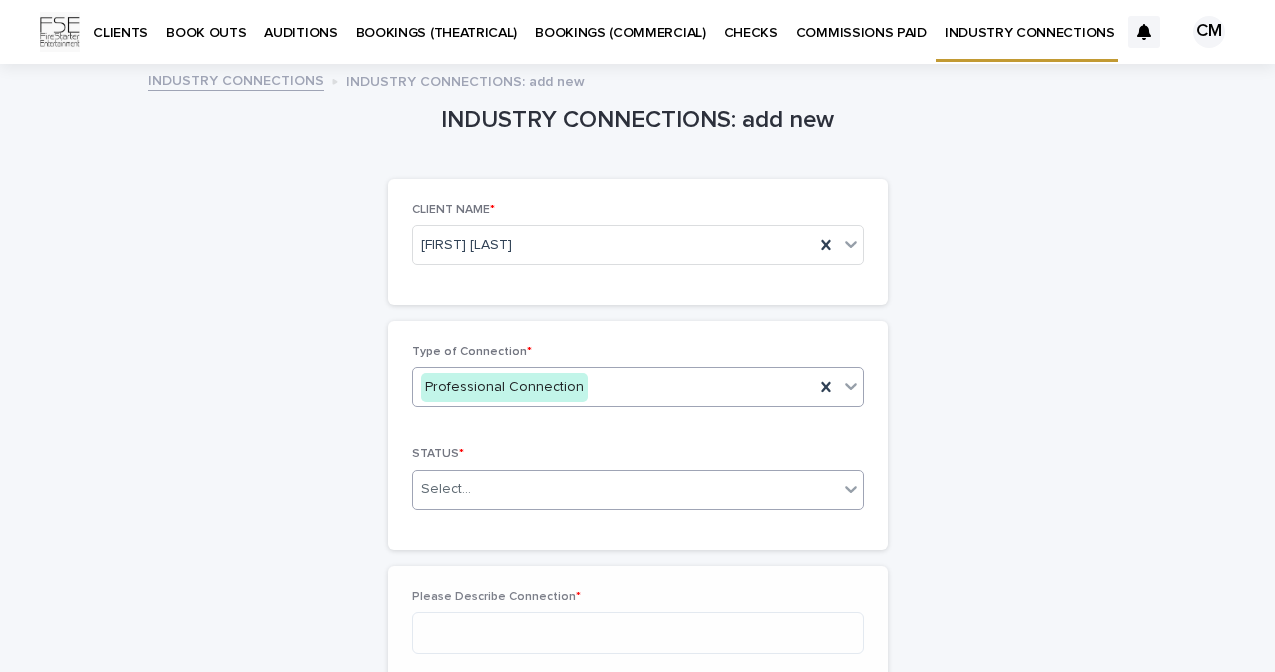 click on "Select..." at bounding box center [625, 489] 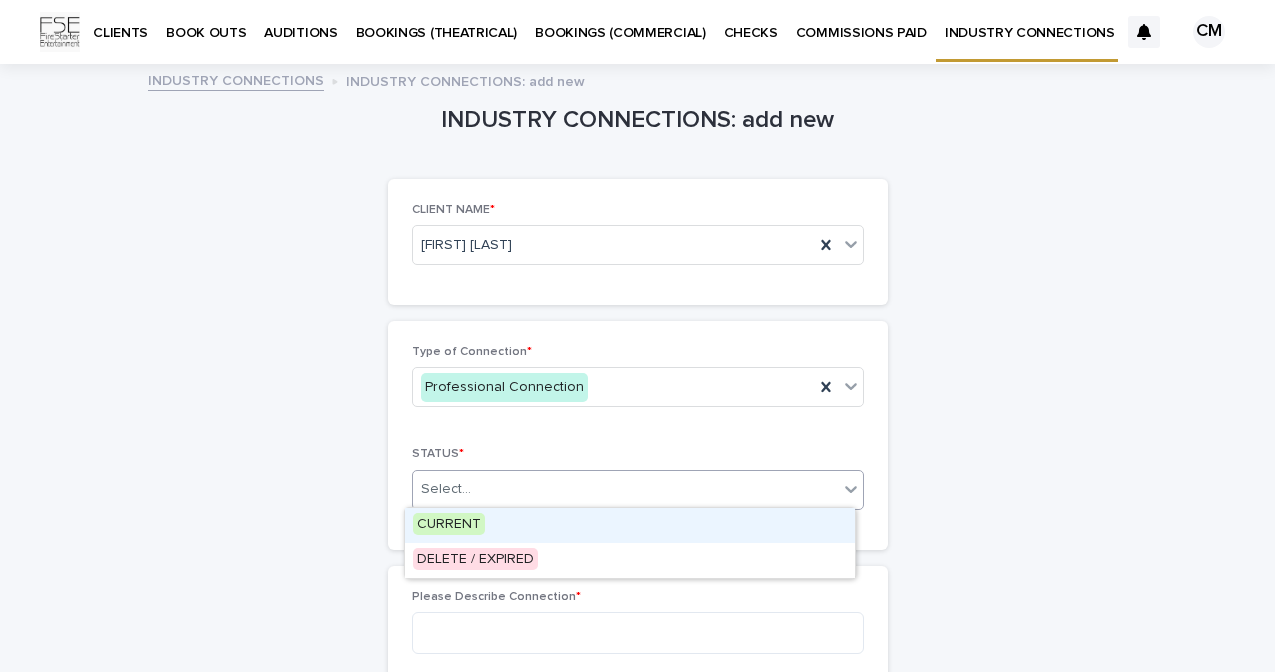 click on "CURRENT" at bounding box center (630, 525) 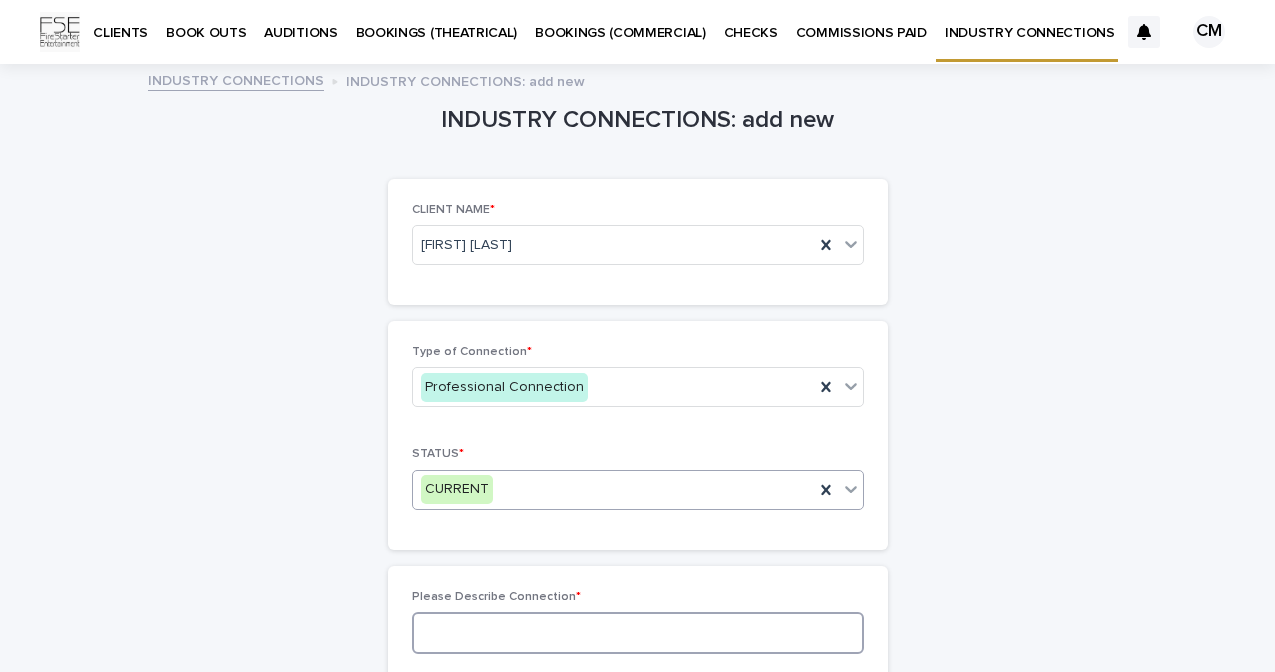 click at bounding box center (638, 633) 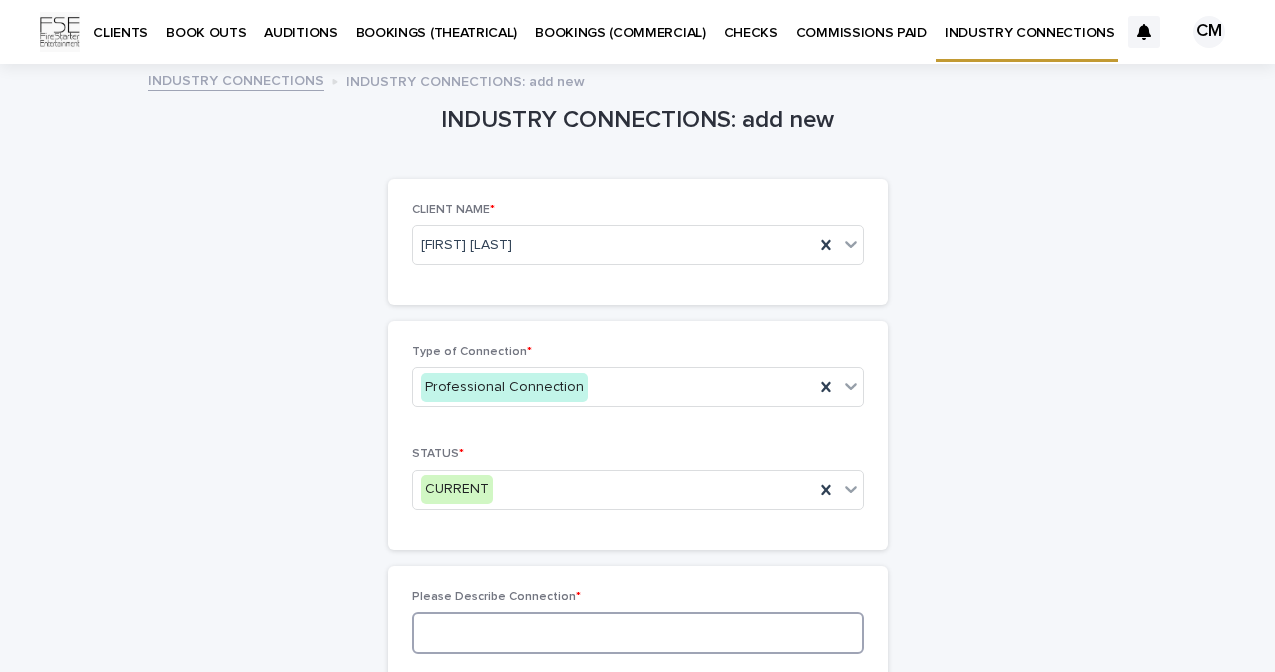 paste on "**********" 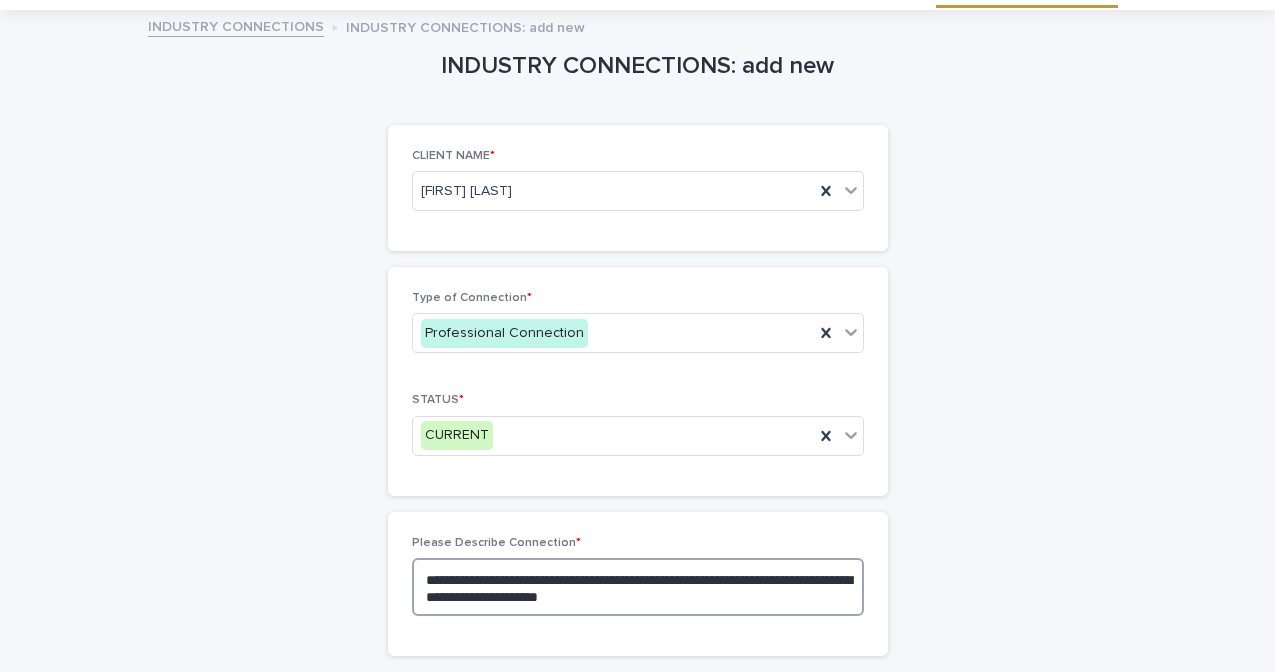 scroll, scrollTop: 64, scrollLeft: 0, axis: vertical 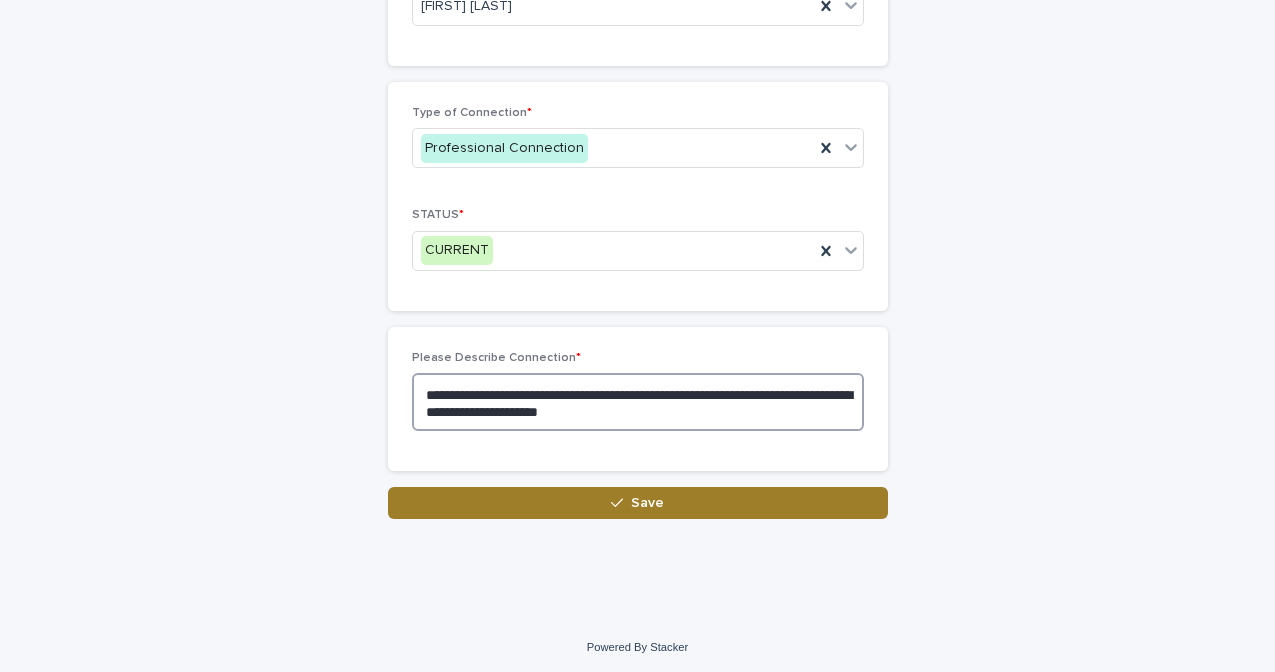type on "**********" 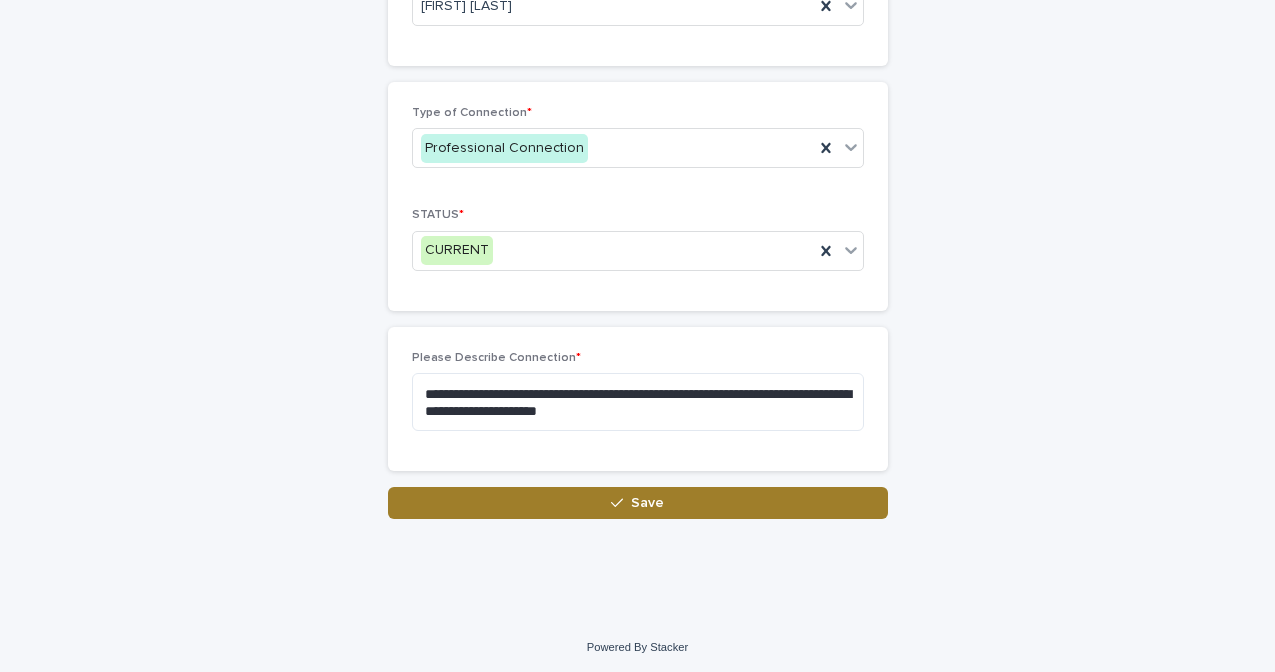 click on "Save" at bounding box center [647, 503] 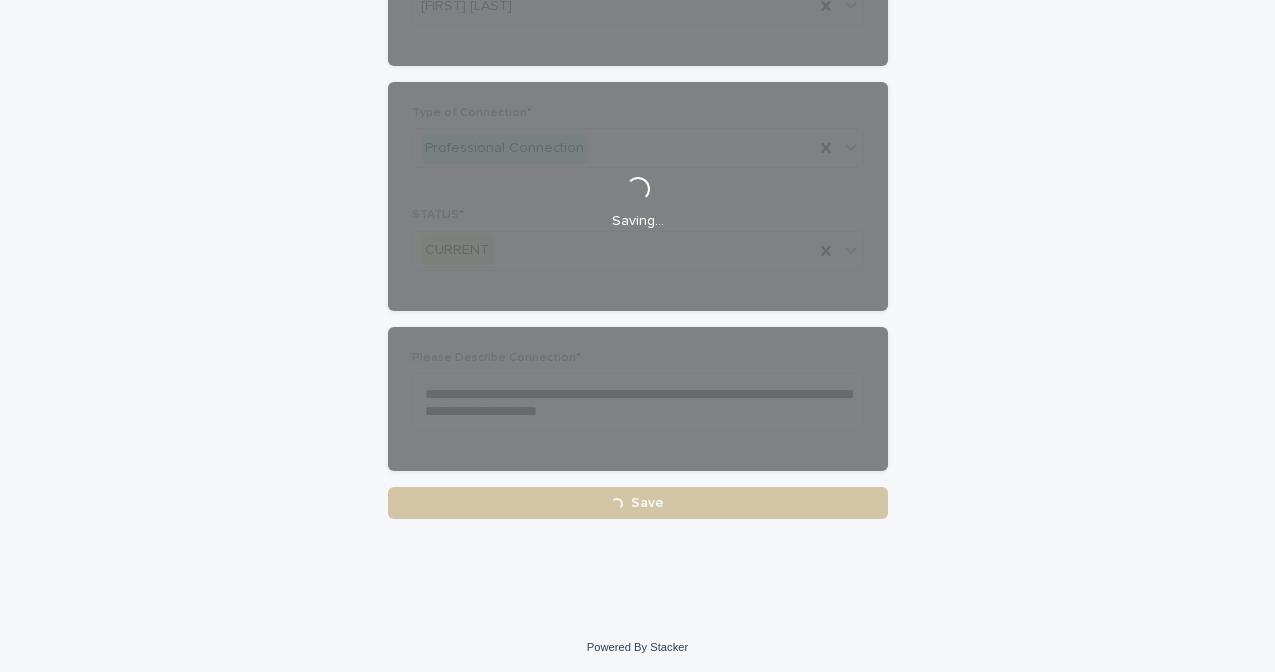 scroll, scrollTop: 239, scrollLeft: 0, axis: vertical 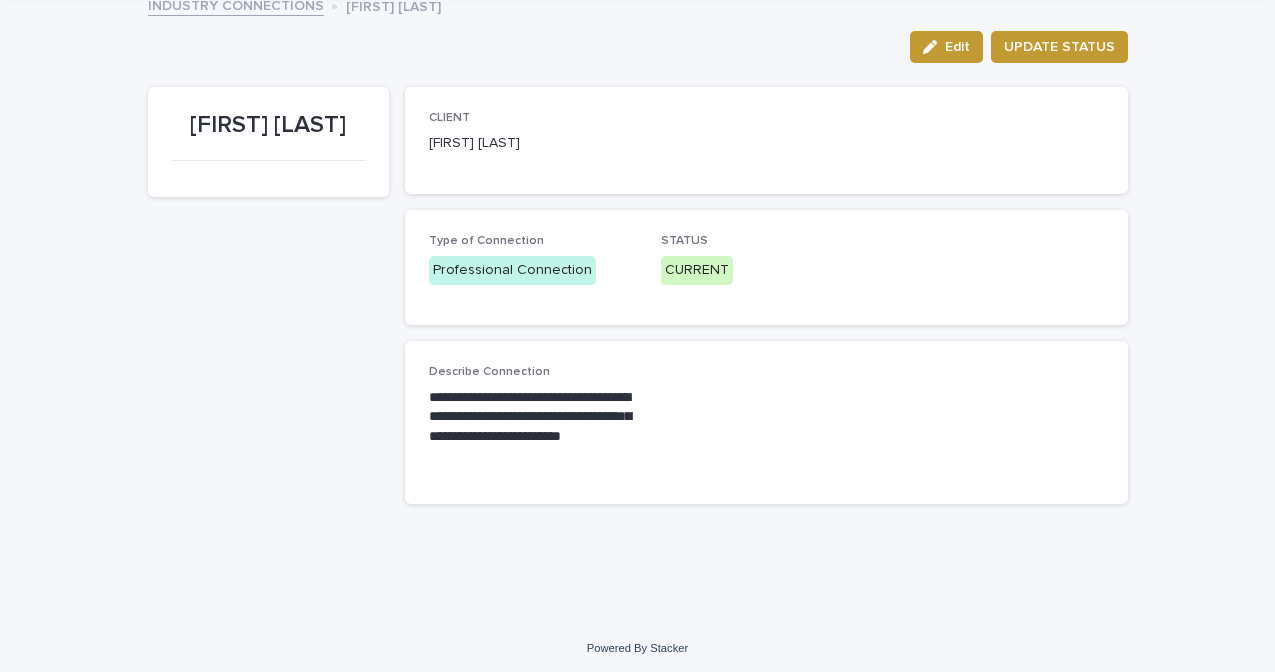 click on "INDUSTRY CONNECTIONS" at bounding box center (236, 4) 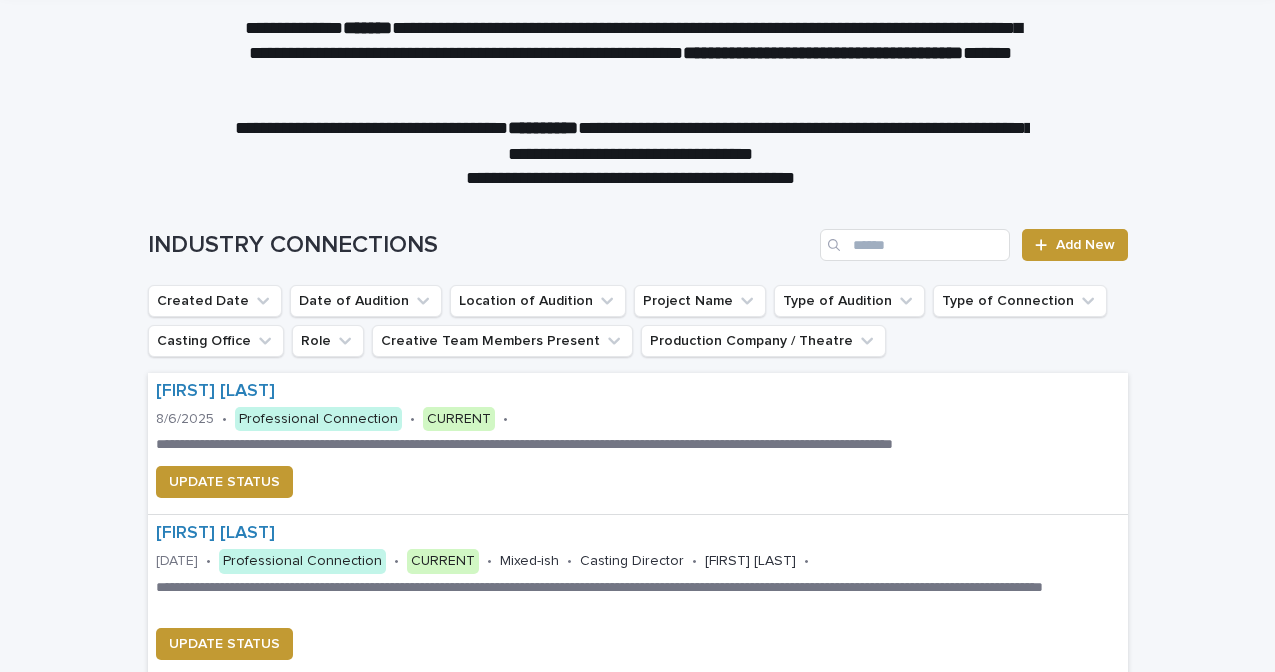 scroll, scrollTop: 0, scrollLeft: 0, axis: both 